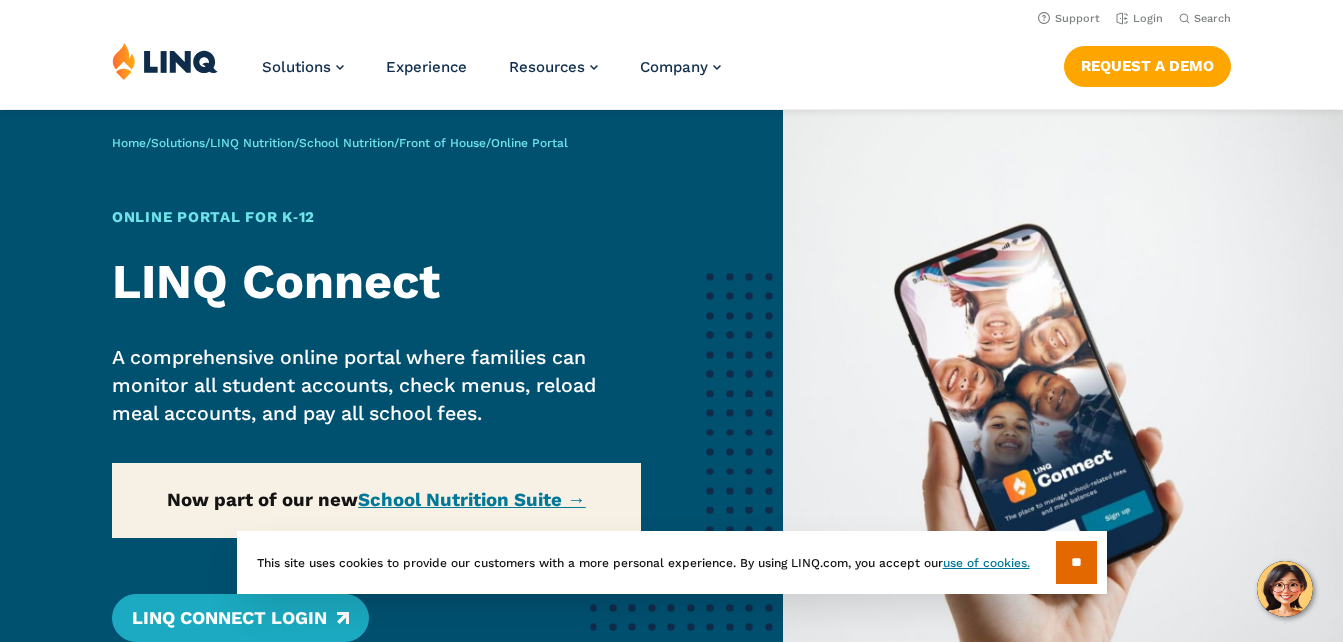scroll, scrollTop: 0, scrollLeft: 0, axis: both 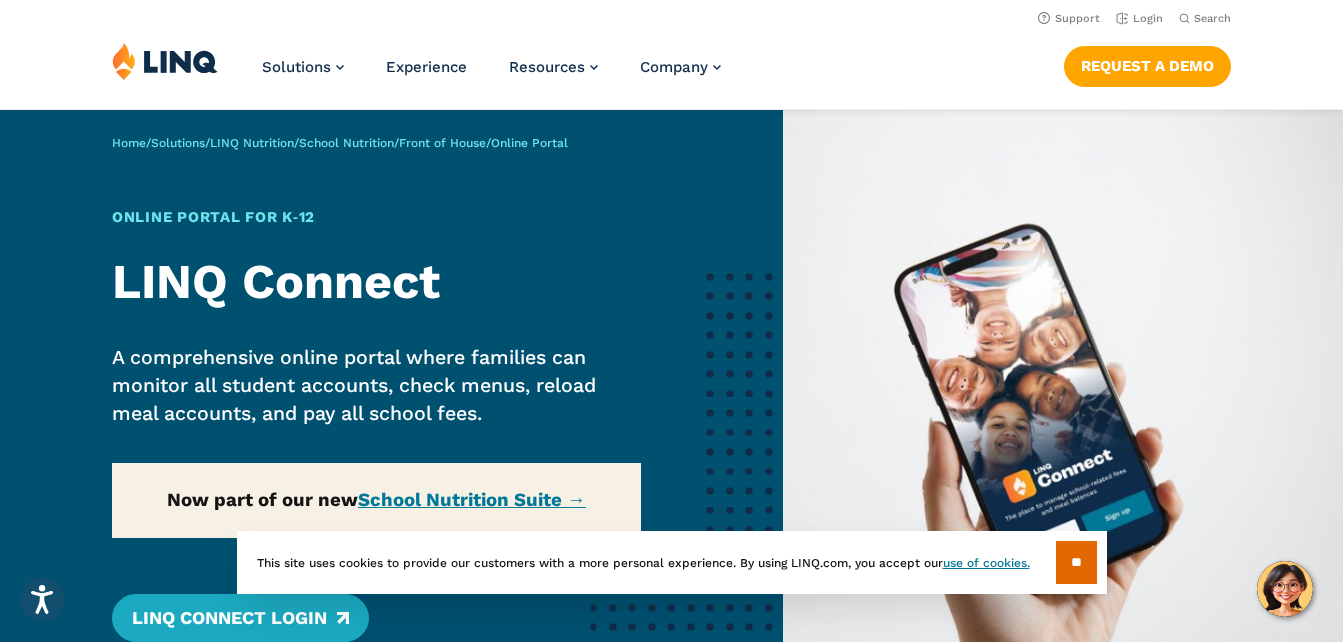 click on "**
This site uses cookies to provide our customers with a more personal experience. By using LINQ.com, you accept our
use of cookies." at bounding box center [671, 594] 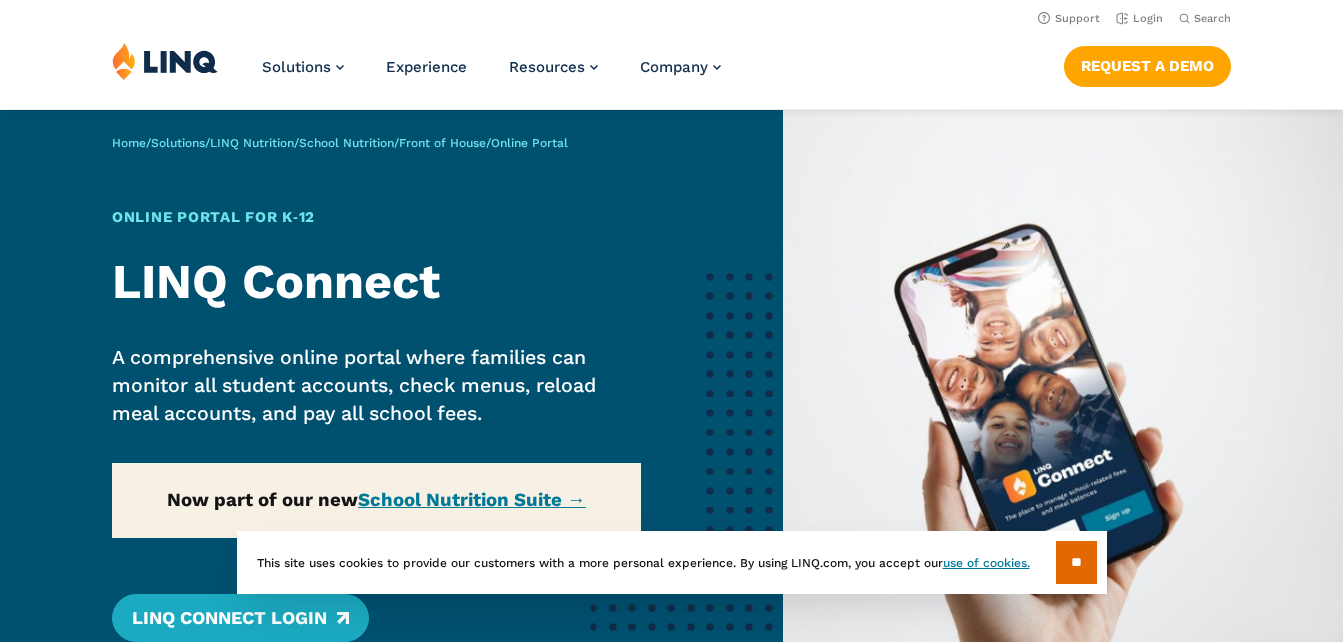 scroll, scrollTop: 0, scrollLeft: 0, axis: both 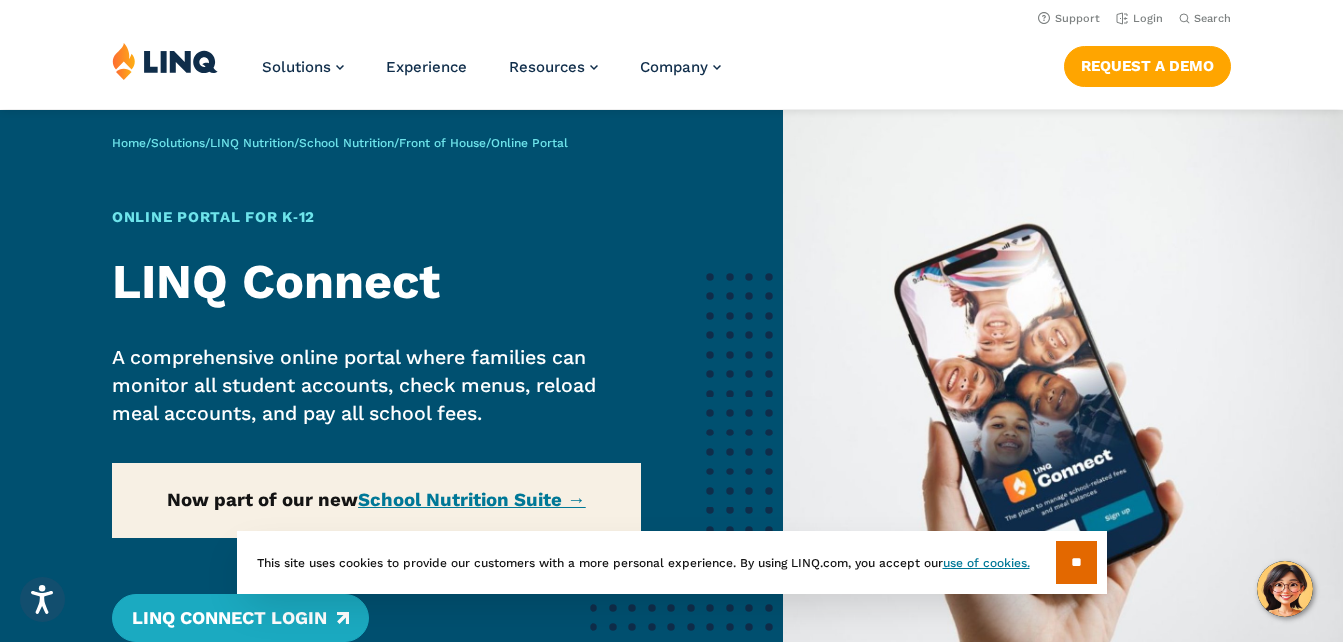 click on "**
This site uses cookies to provide our customers with a more personal experience. By using LINQ.com, you accept our
use of cookies." at bounding box center (671, 594) 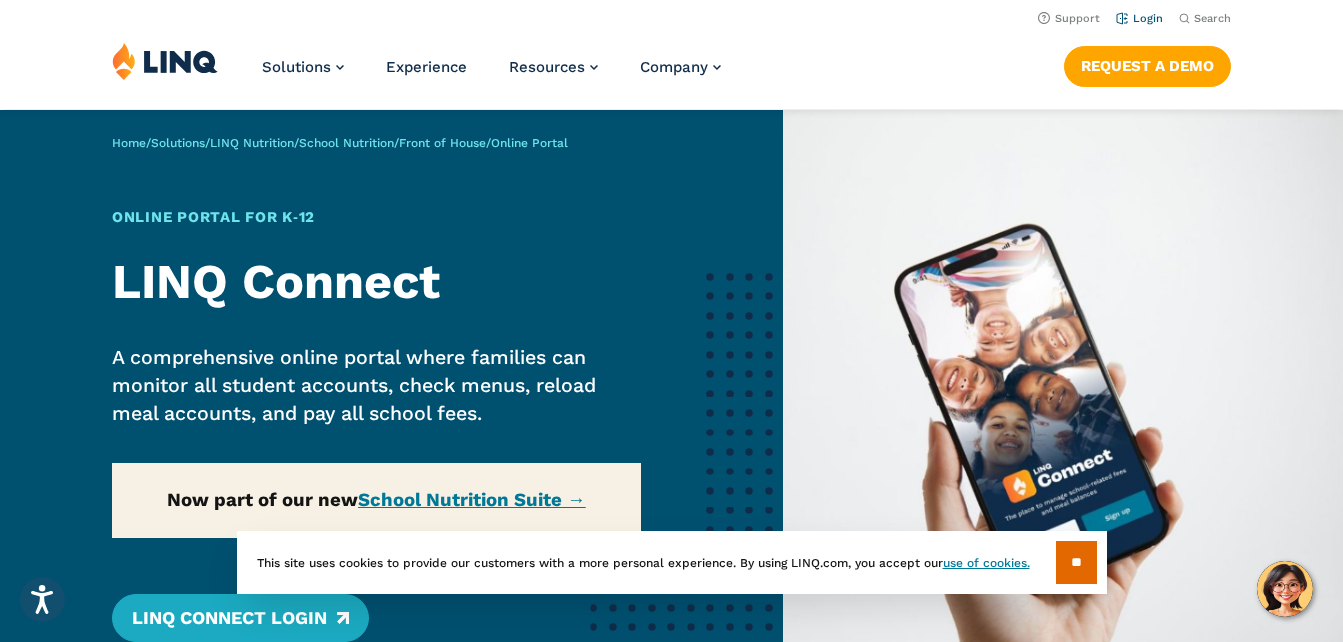 click on "Login" at bounding box center [1139, 17] 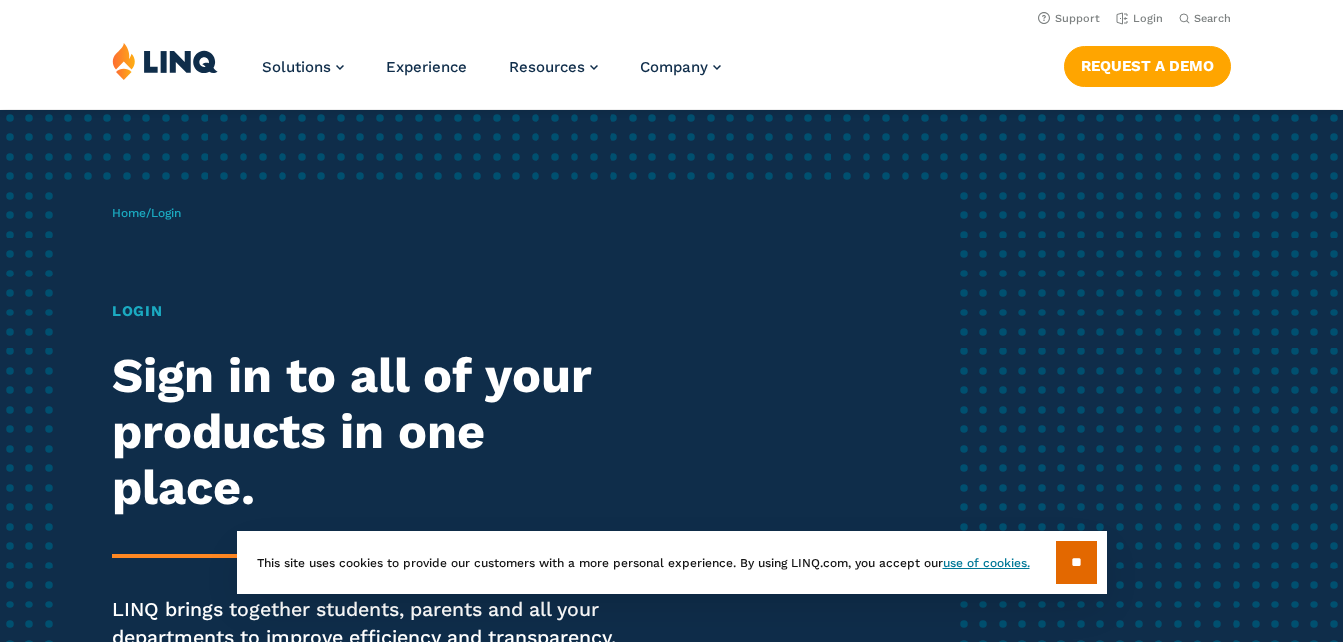 scroll, scrollTop: 0, scrollLeft: 0, axis: both 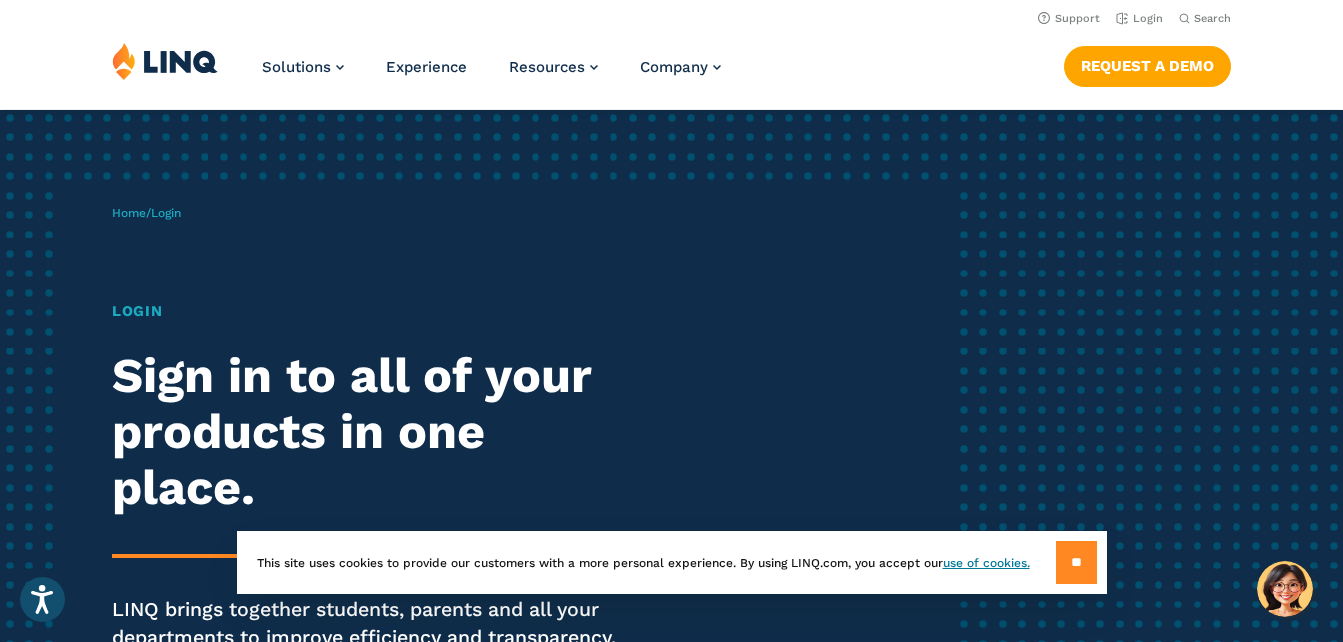 click on "**" at bounding box center (1076, 562) 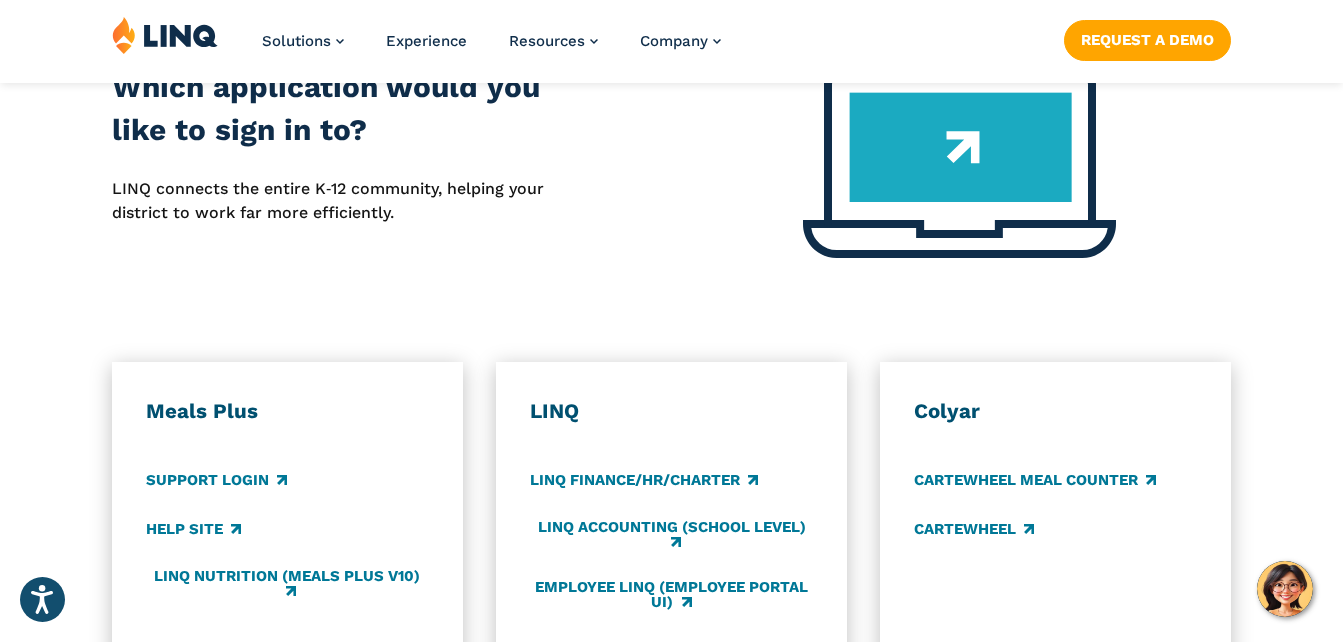 scroll, scrollTop: 973, scrollLeft: 0, axis: vertical 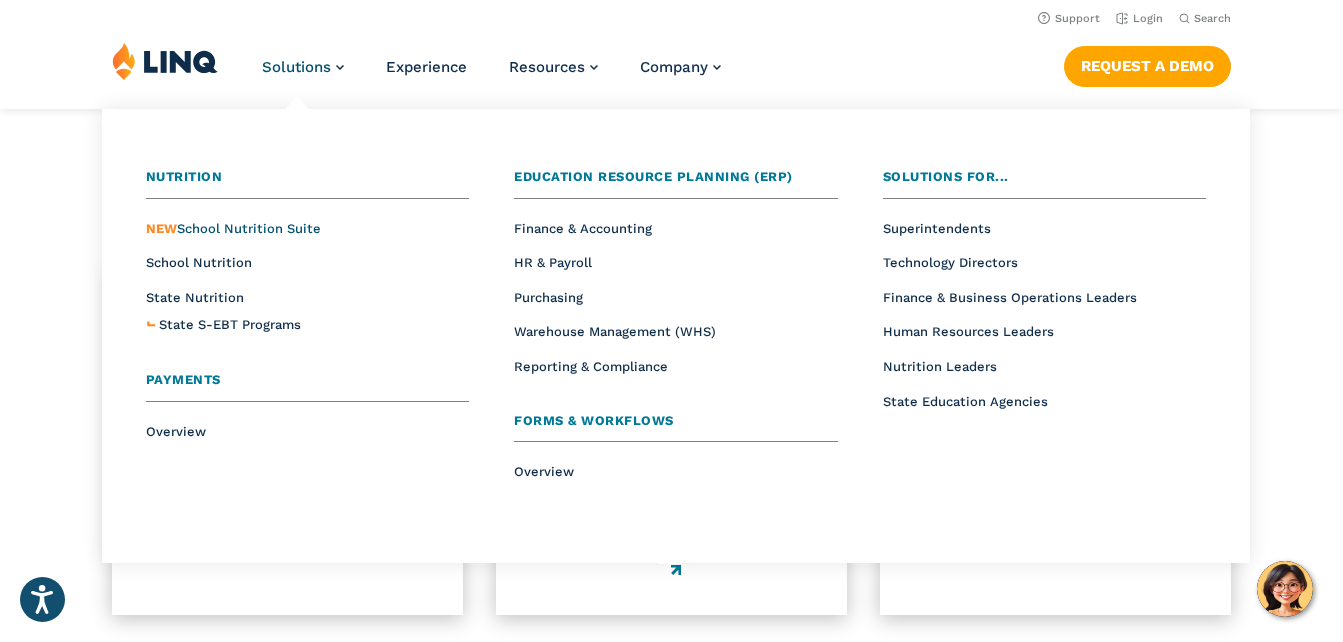 click on "NEW  School Nutrition Suite" at bounding box center (233, 228) 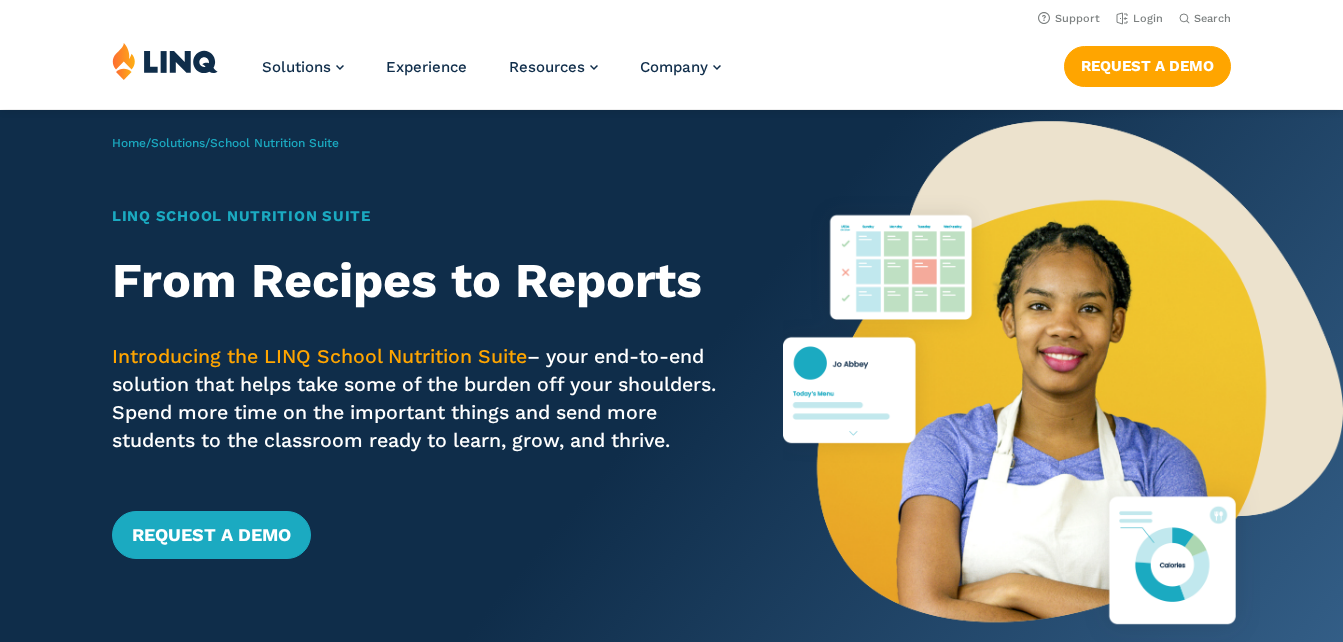 scroll, scrollTop: 0, scrollLeft: 0, axis: both 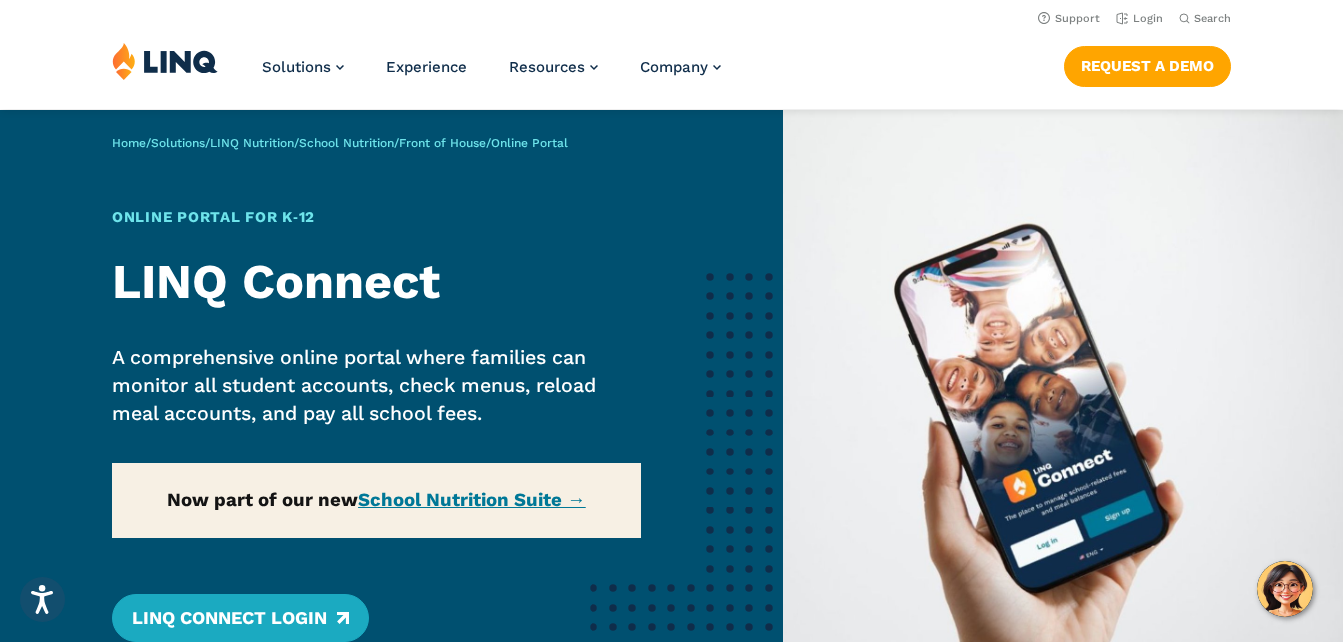 click on "Home  /  Solutions  /  LINQ Nutrition  /  School Nutrition  /  Front of House  /  Online Portal
Online Portal for K‑12
LINQ Connect
A comprehensive online portal where families can monitor all student accounts, check menus, reload meal accounts, and pay all school fees.
Now part of our new  School Nutrition Suite →
LINQ Connect Login" at bounding box center (391, 432) 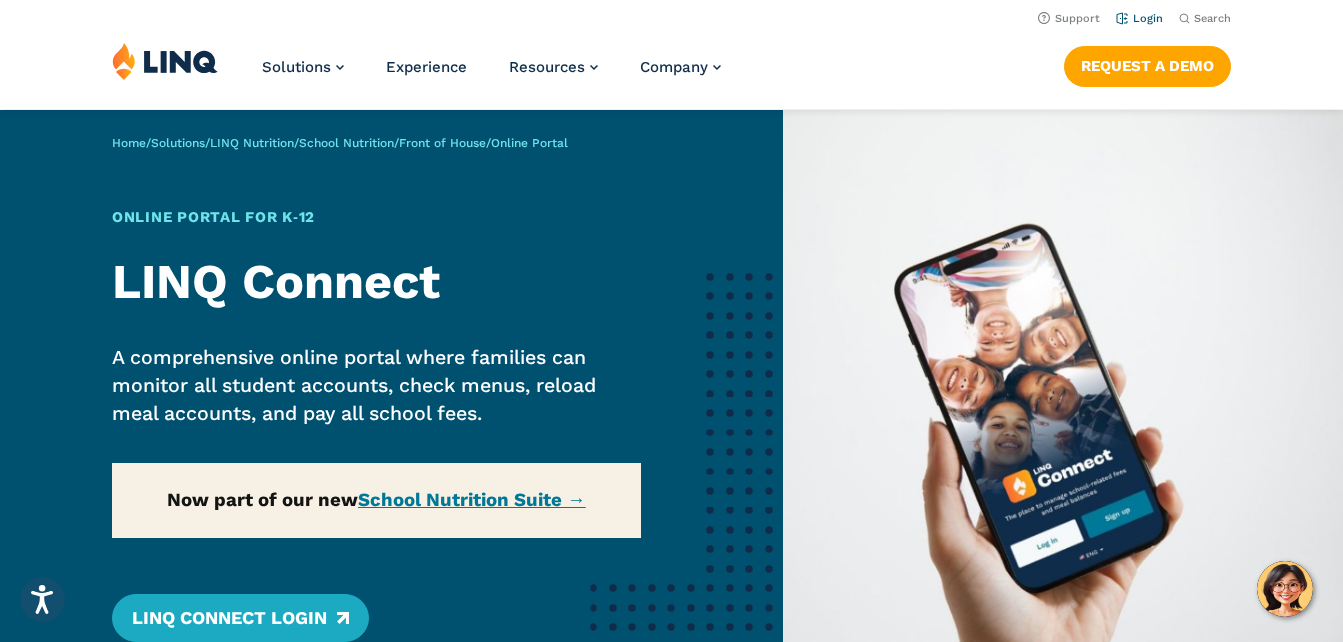 click on "Login" at bounding box center [1139, 18] 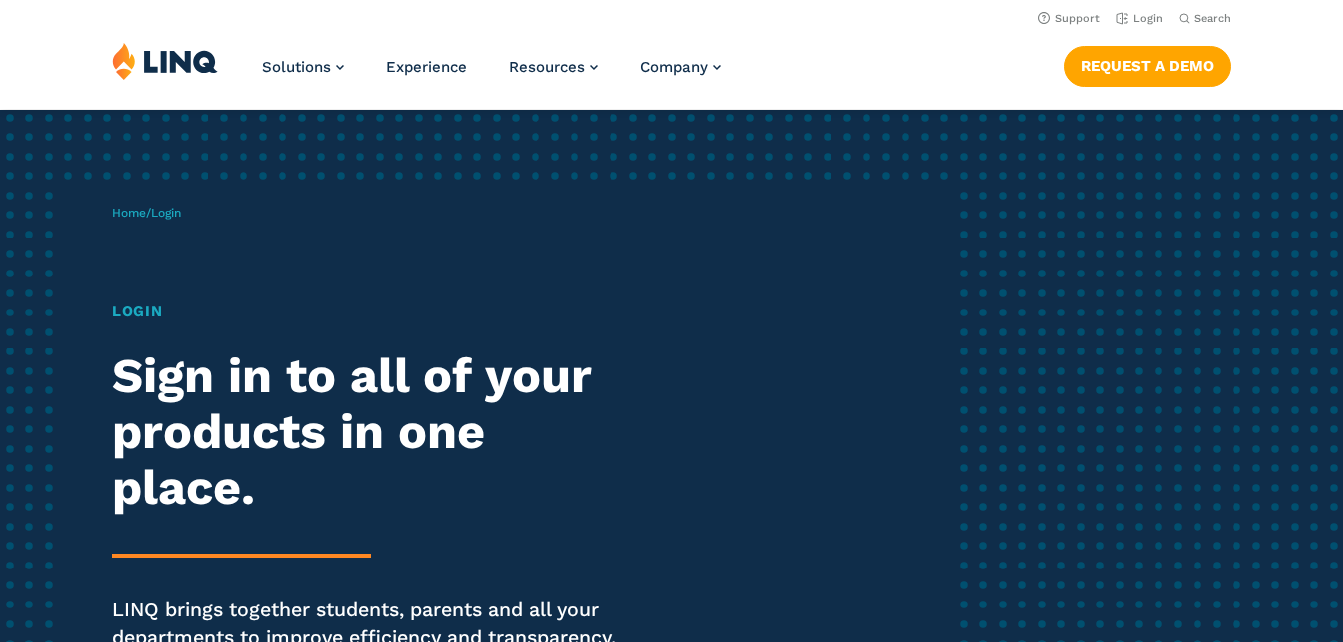 scroll, scrollTop: 0, scrollLeft: 0, axis: both 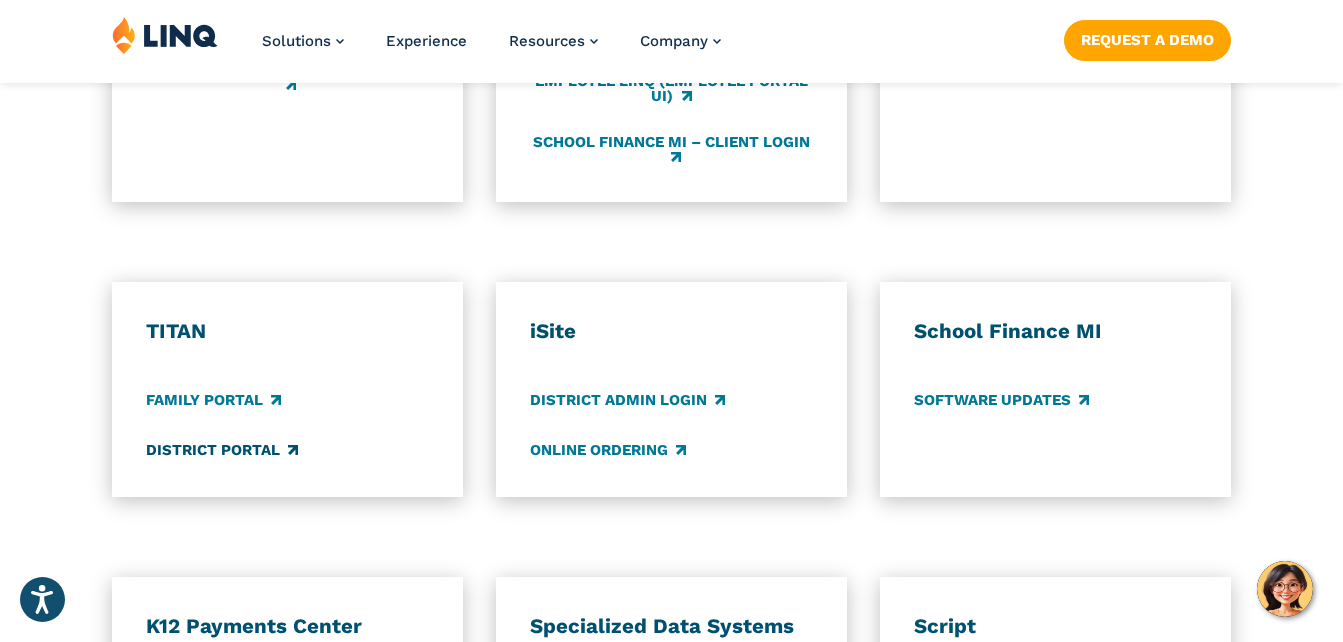 click on "District Portal" at bounding box center [222, 450] 